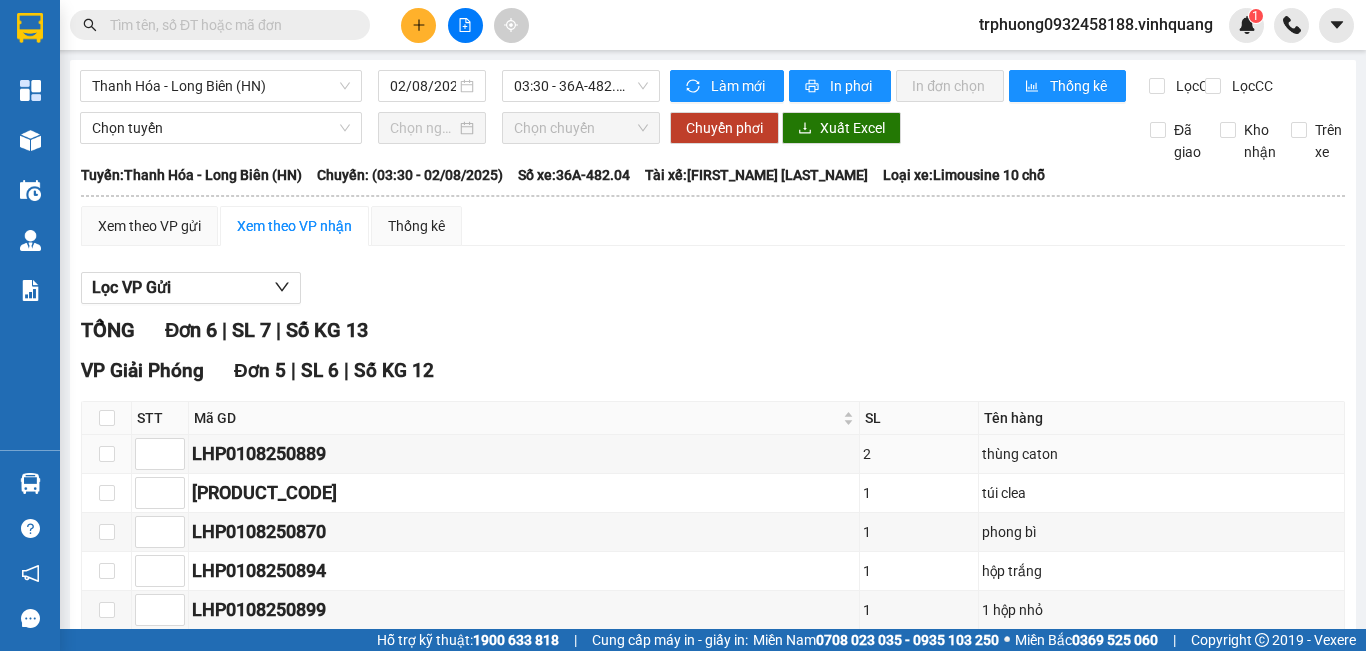 scroll, scrollTop: 0, scrollLeft: 0, axis: both 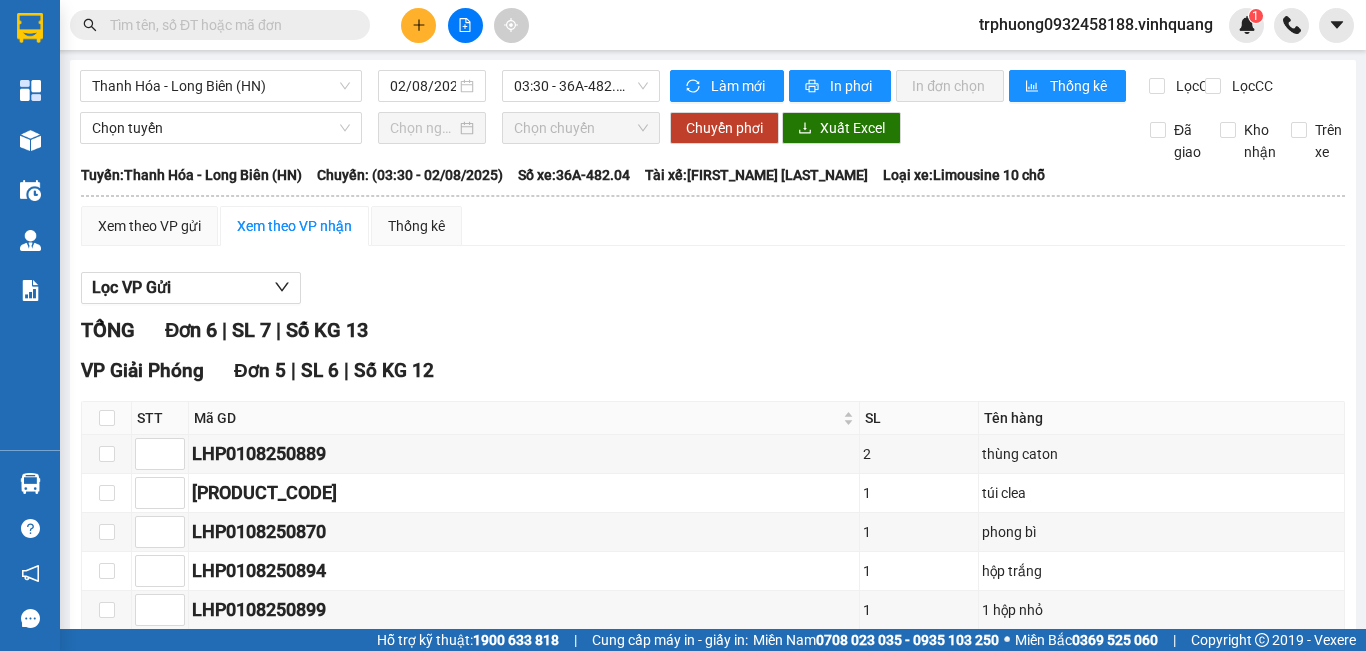 click at bounding box center [228, 25] 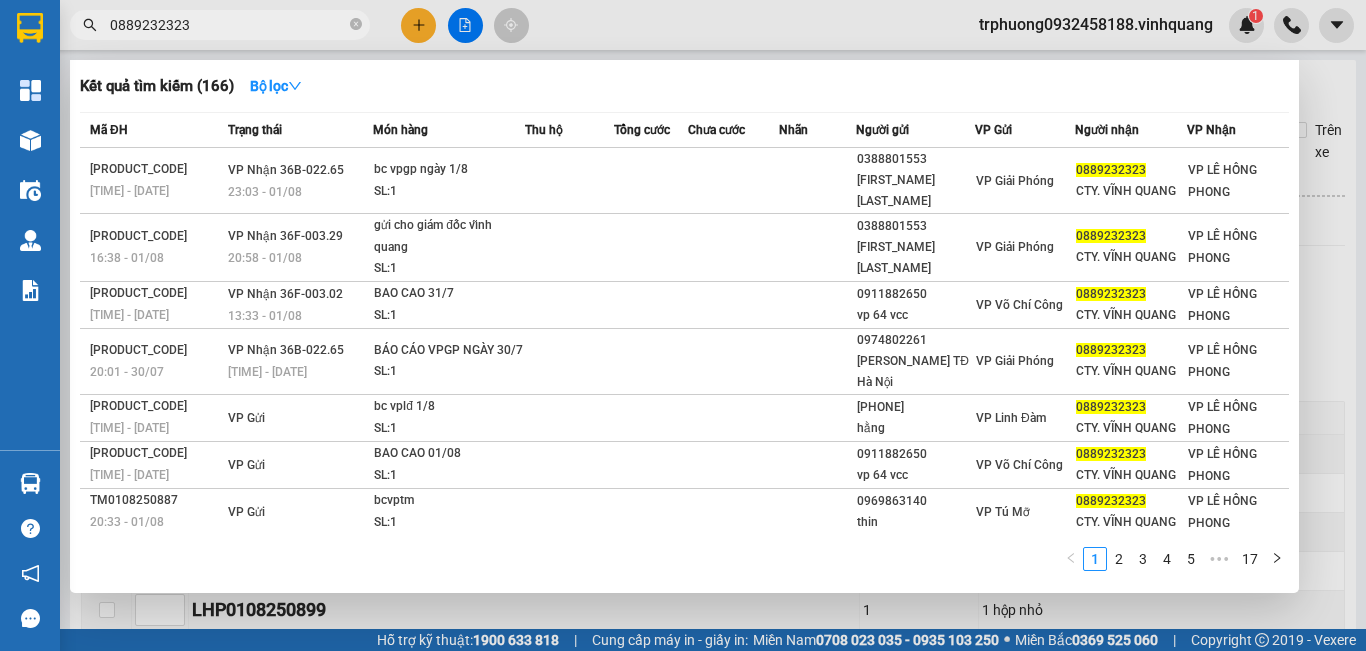 drag, startPoint x: 269, startPoint y: 25, endPoint x: 76, endPoint y: 40, distance: 193.58203 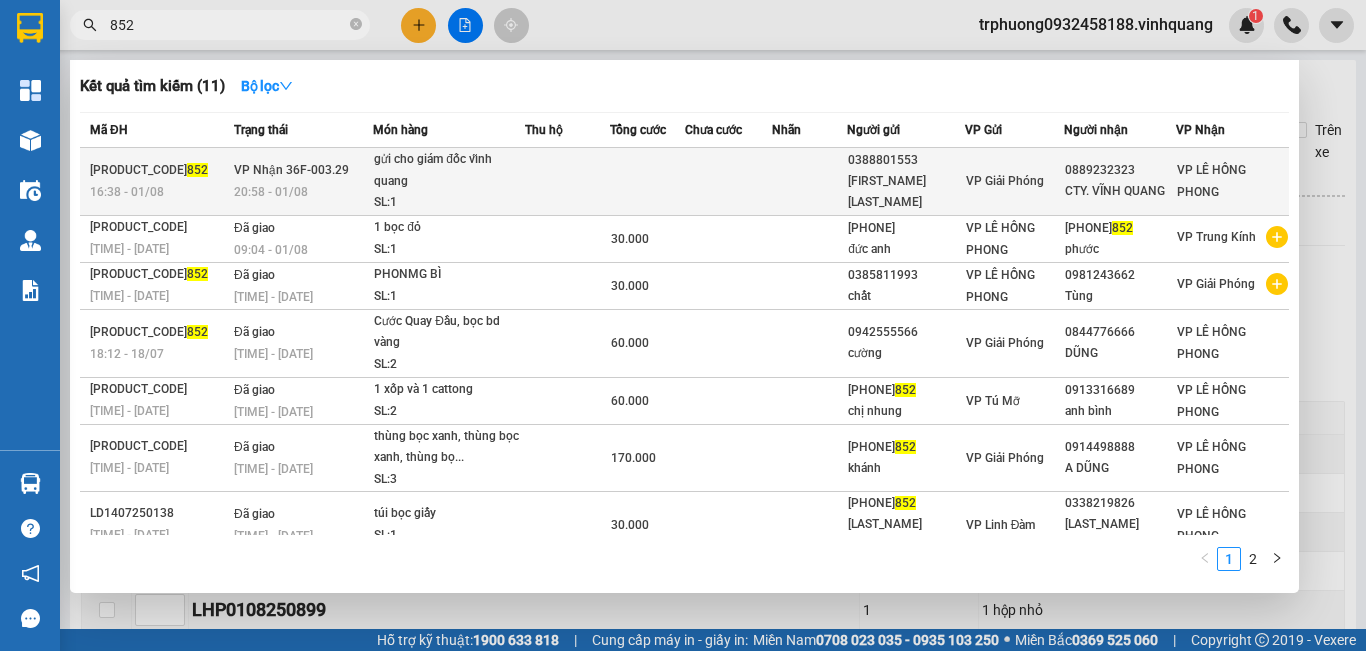 type on "852" 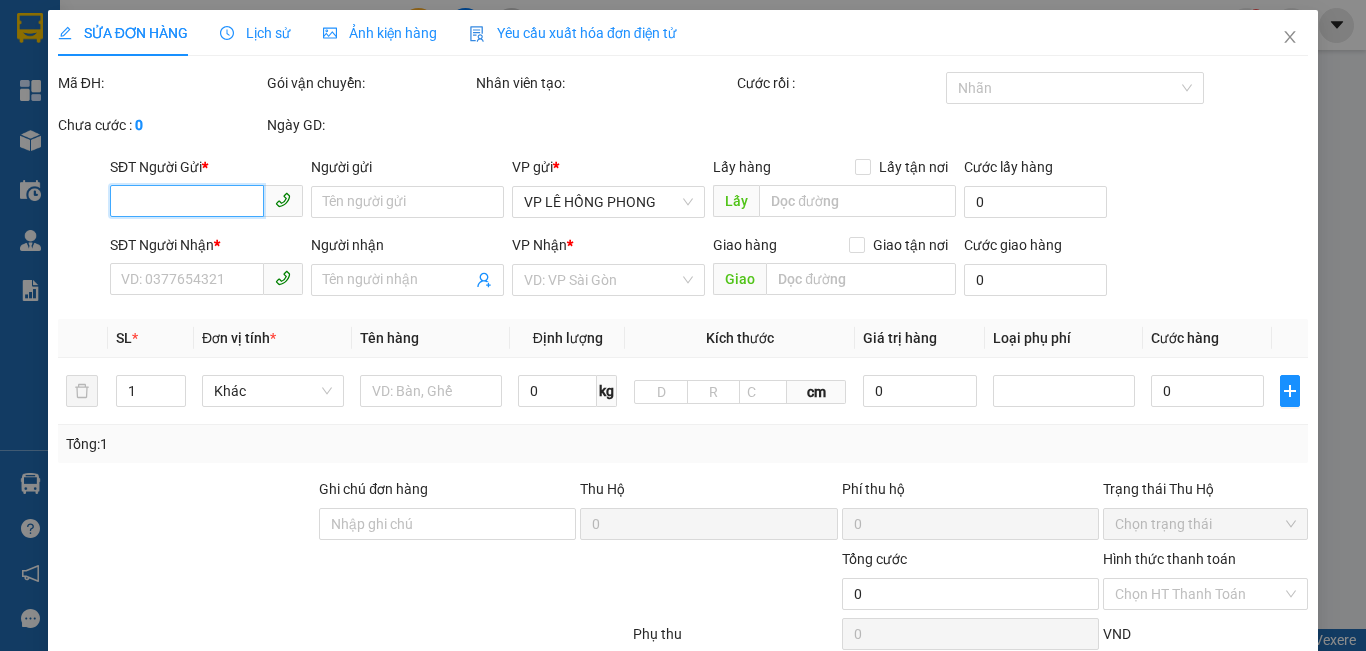 type on "0388801553" 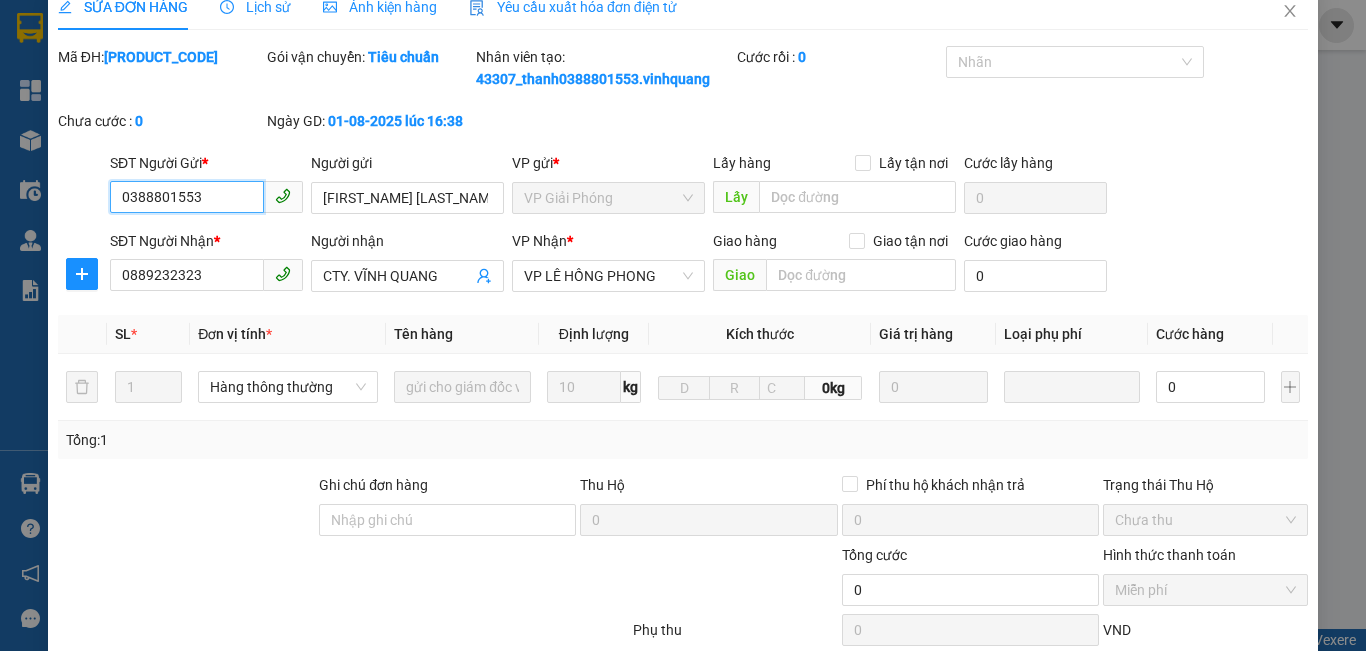 scroll, scrollTop: 0, scrollLeft: 0, axis: both 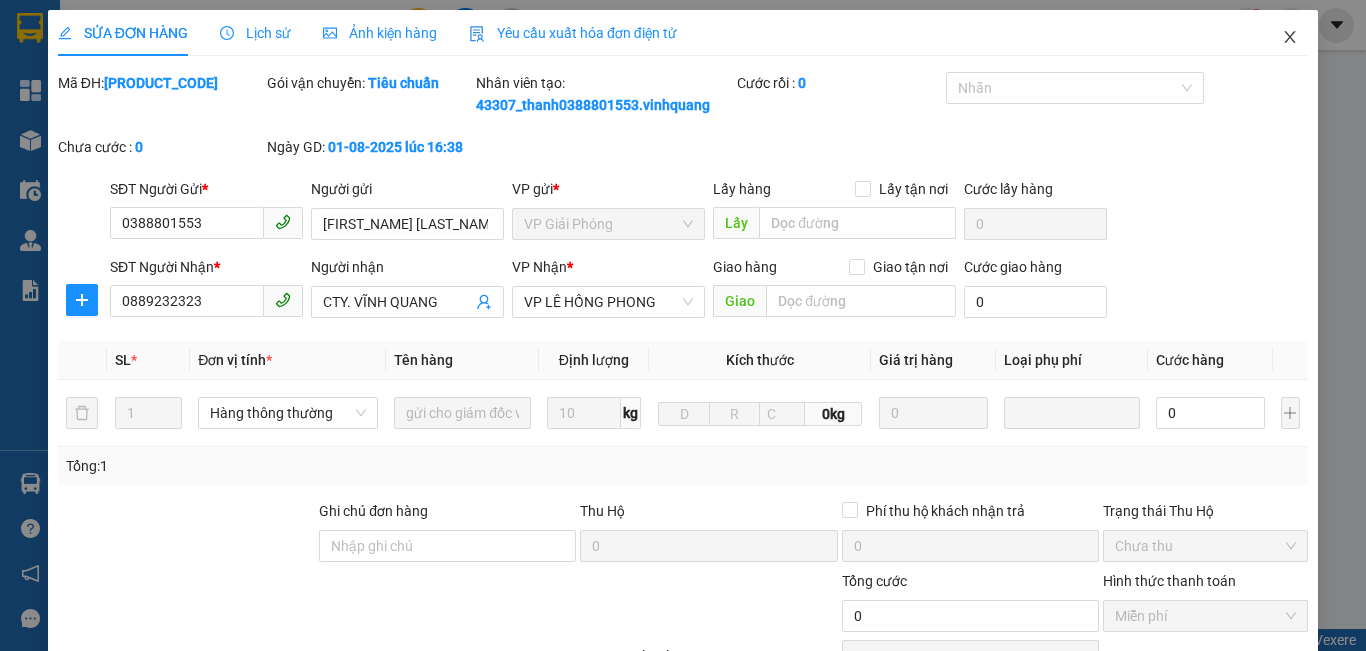click at bounding box center (1290, 38) 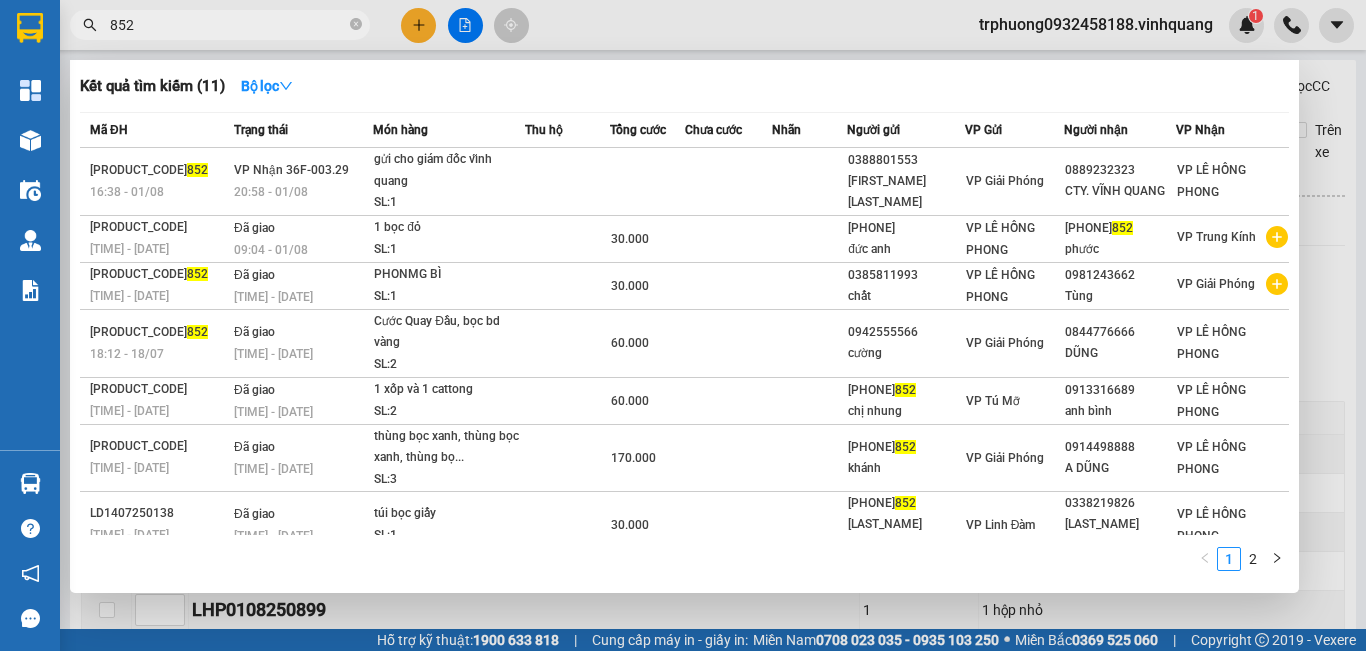 click on "852" at bounding box center (228, 25) 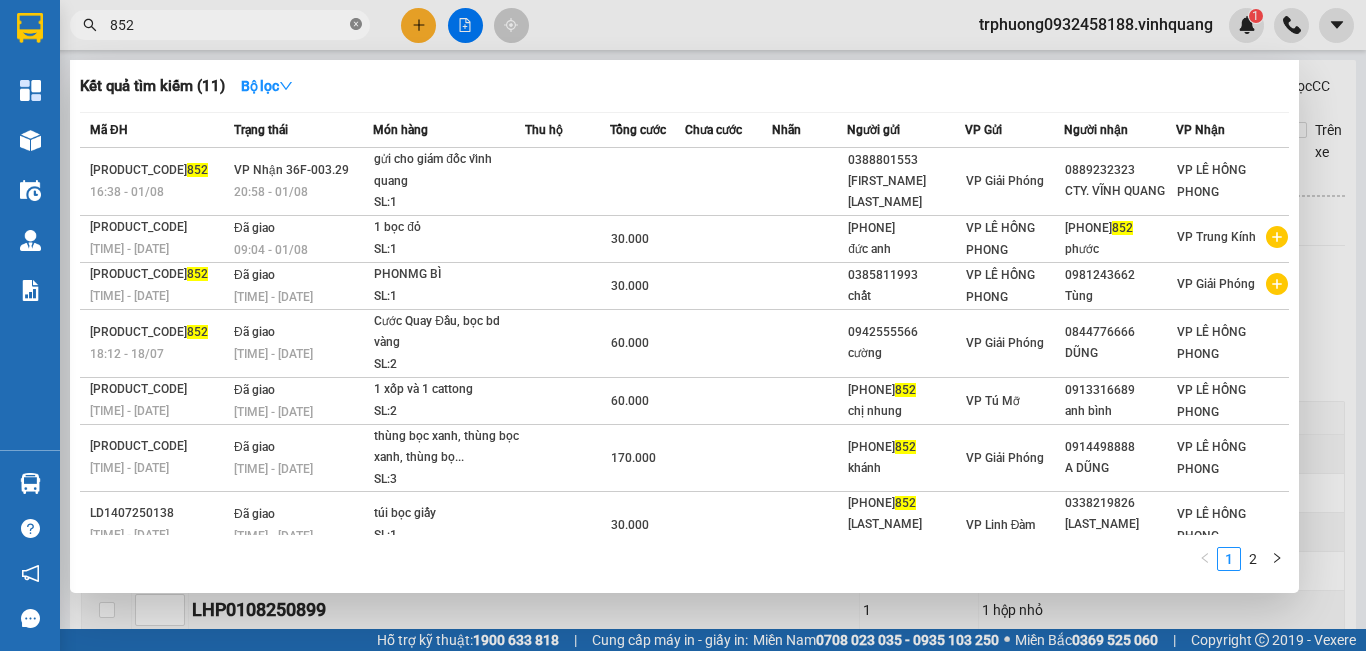 click 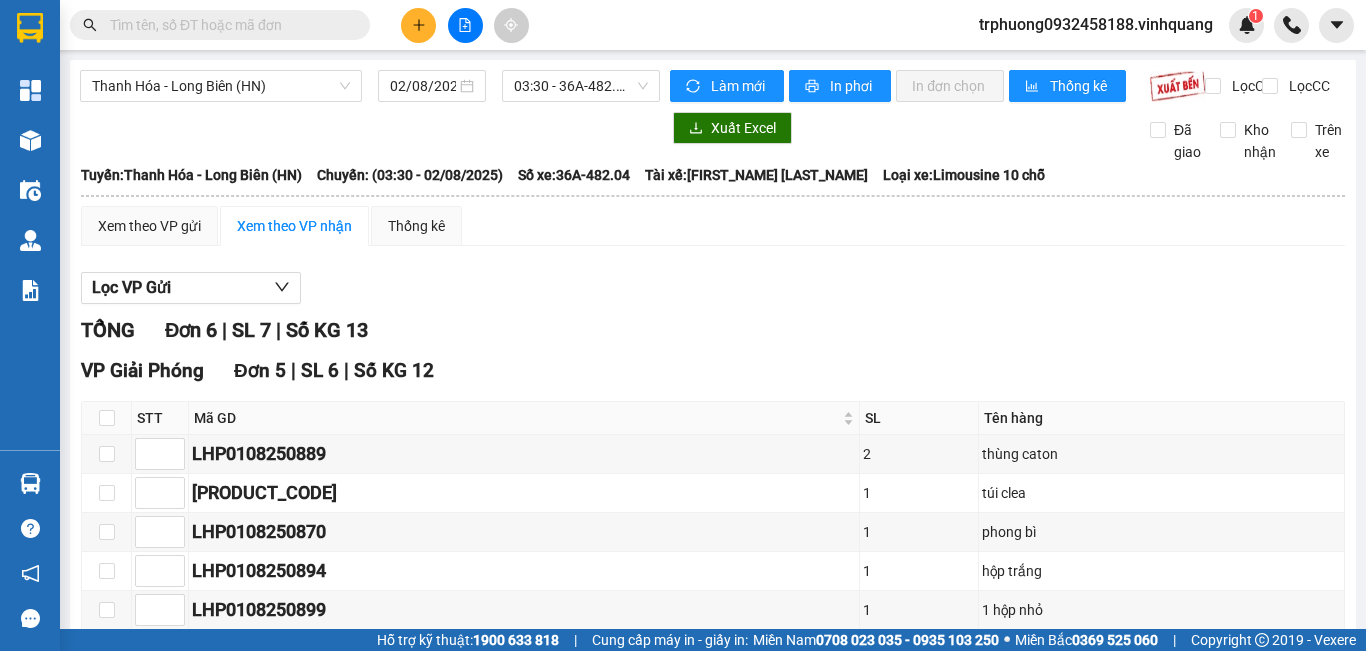 click at bounding box center (228, 25) 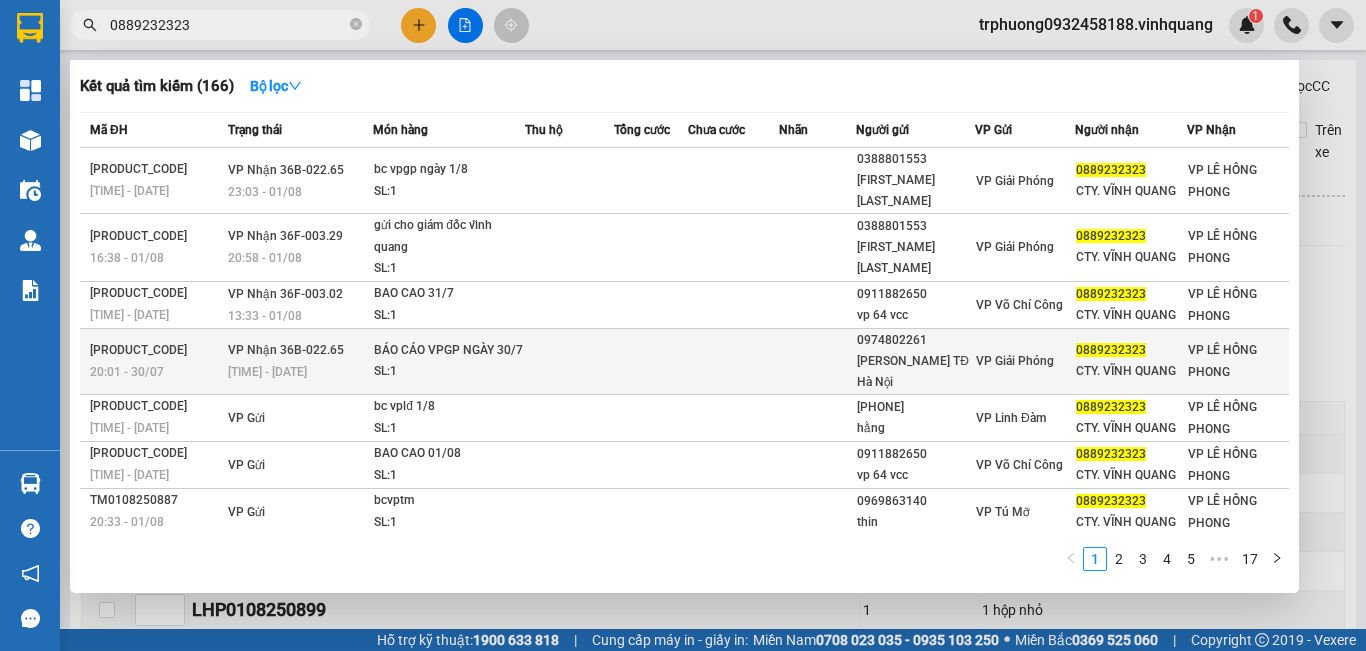 type on "0889232323" 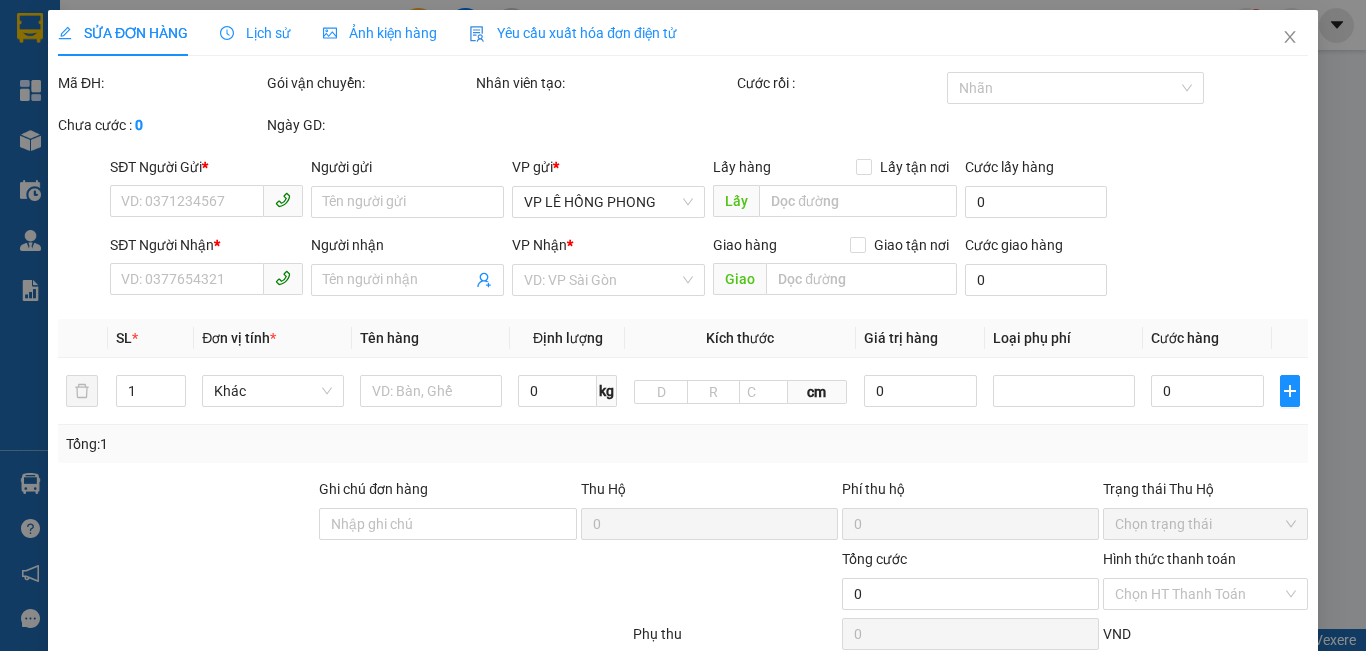 type on "0974802261" 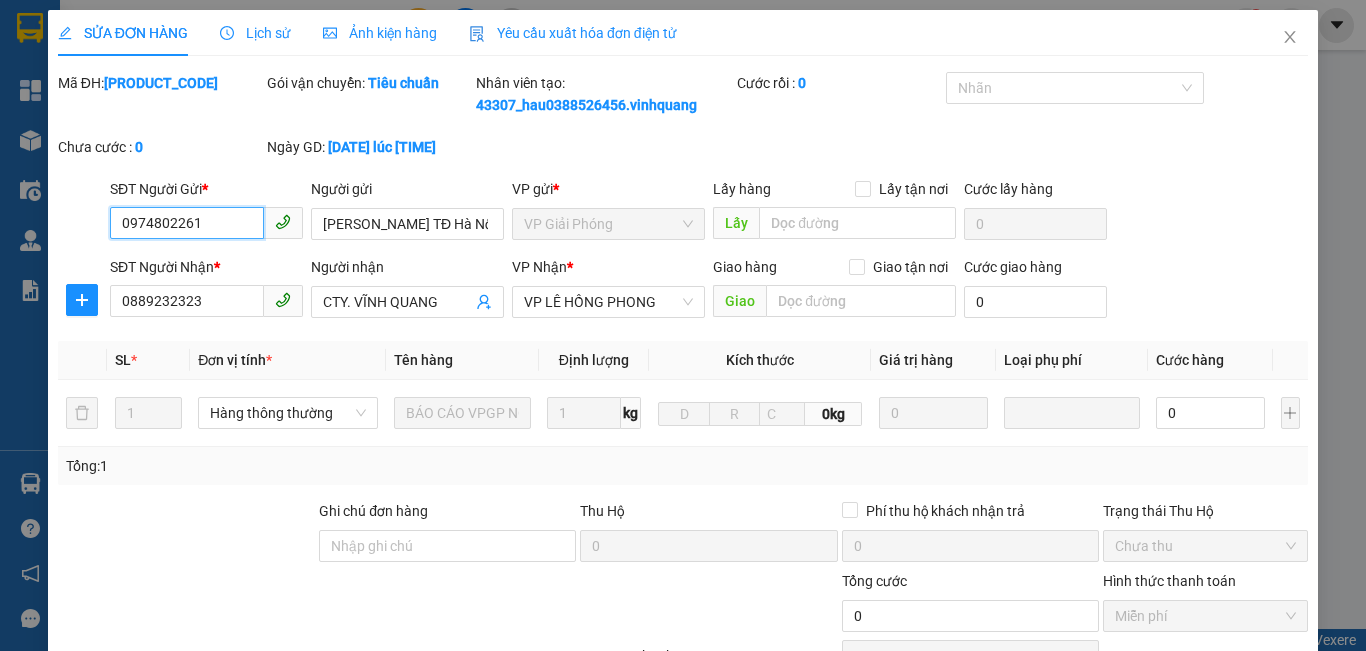 scroll, scrollTop: 257, scrollLeft: 0, axis: vertical 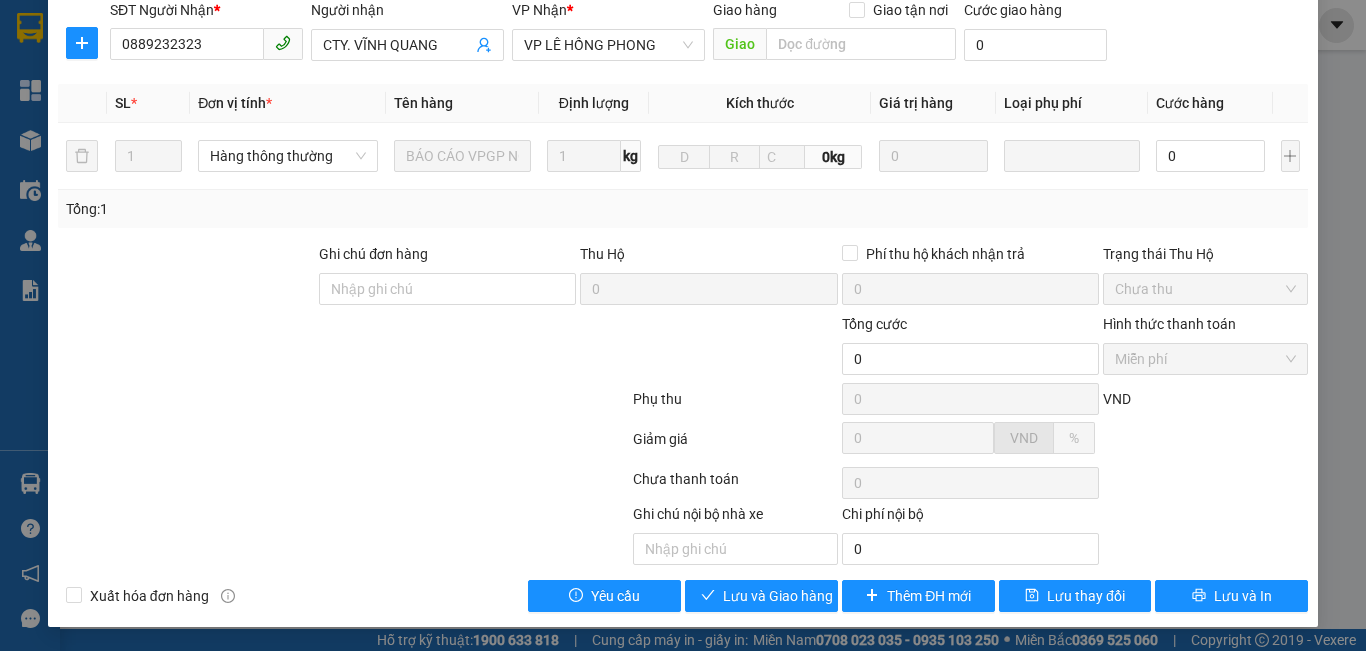 click on "Hình thức thanh toán" at bounding box center (1205, 328) 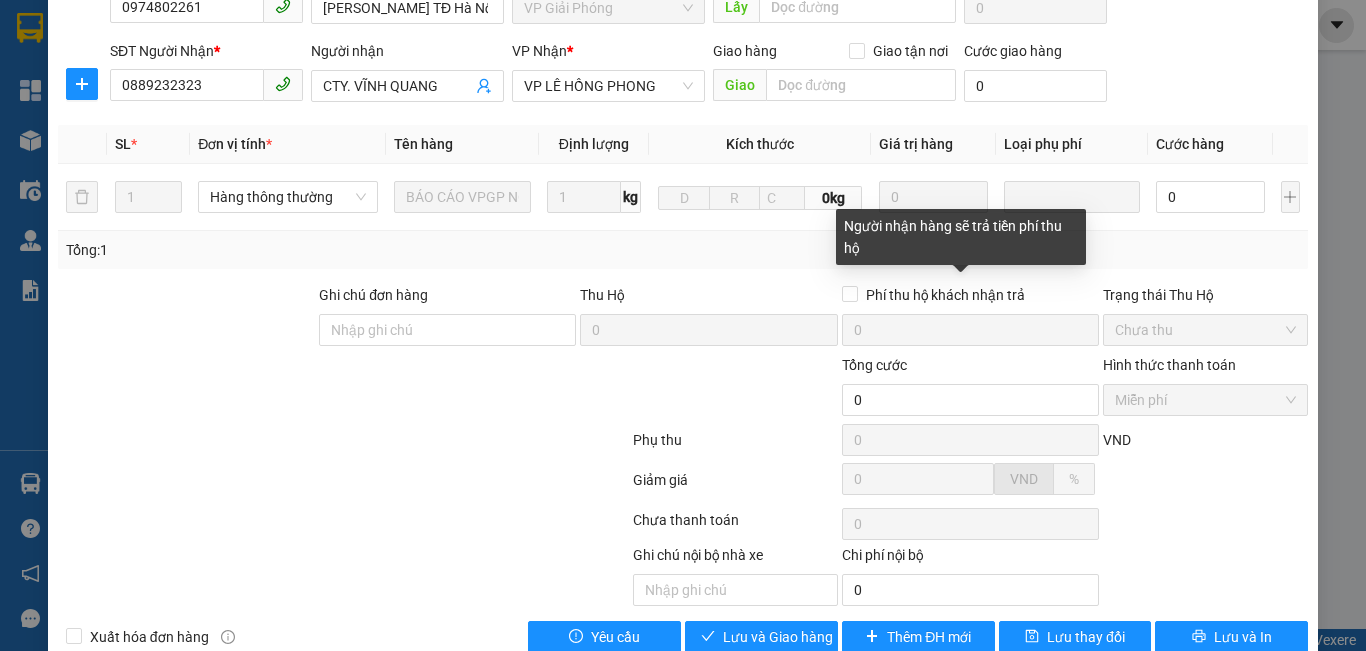 scroll, scrollTop: 257, scrollLeft: 0, axis: vertical 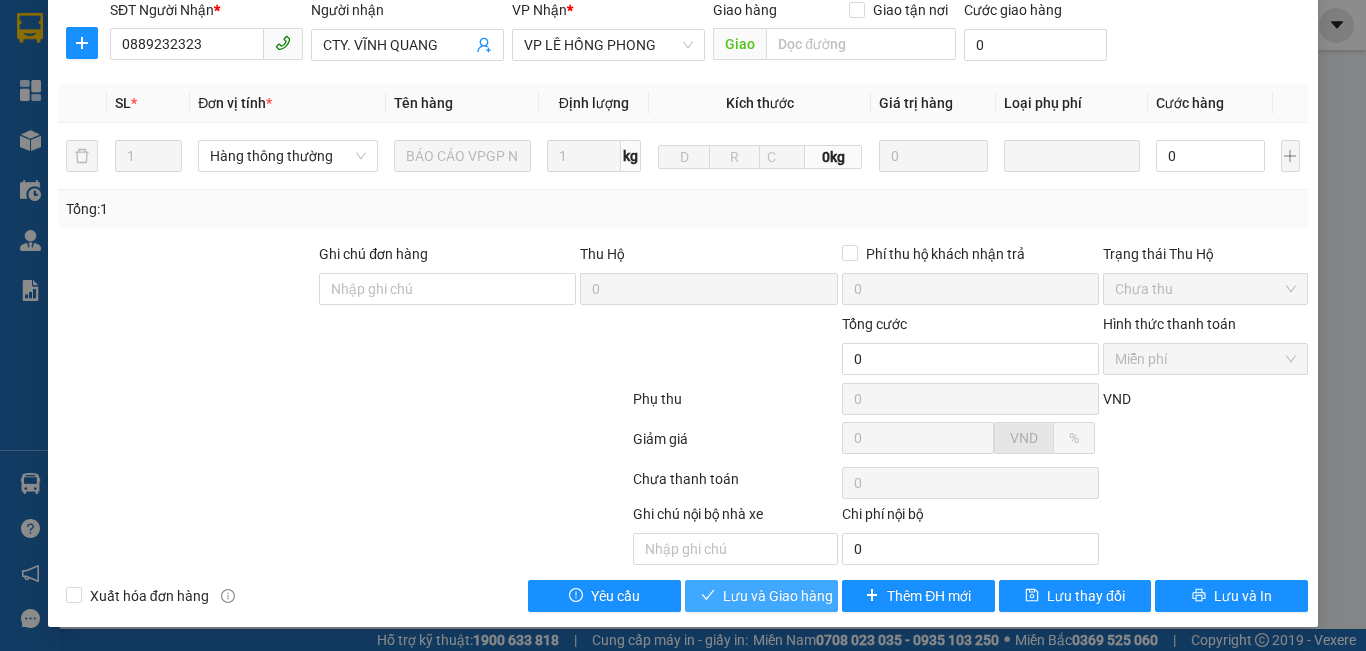 click on "Lưu và Giao hàng" at bounding box center (778, 596) 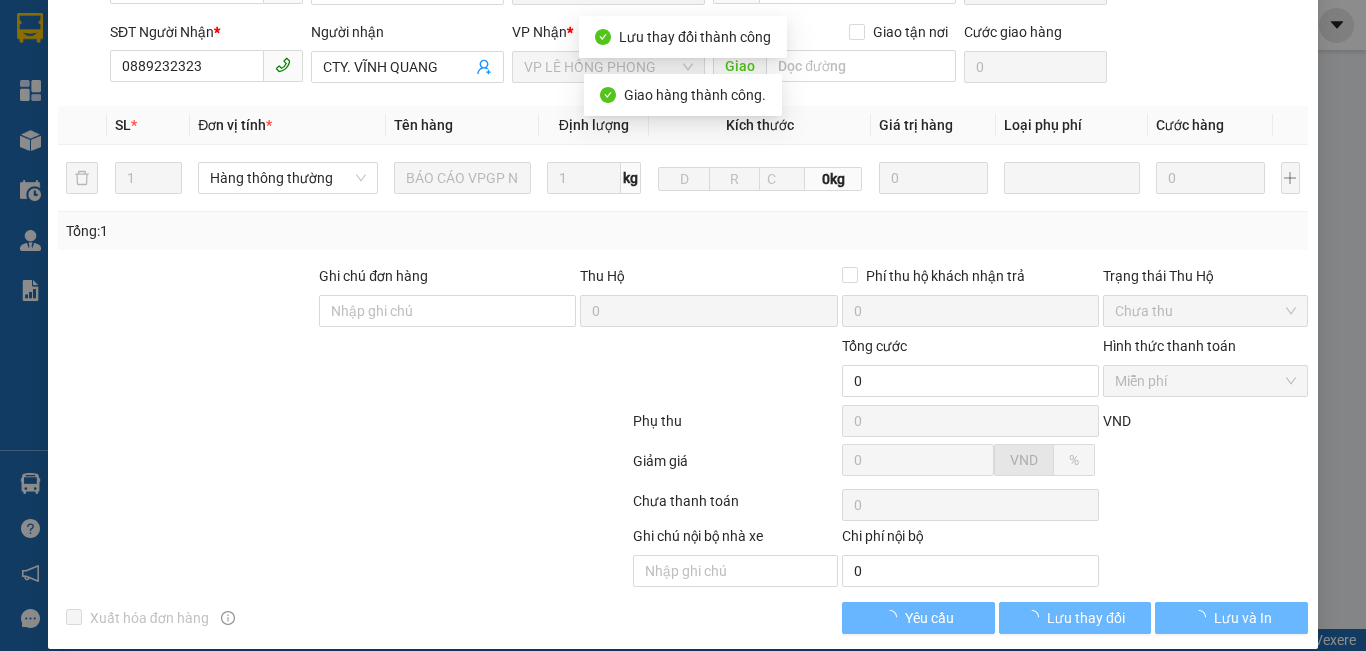 scroll, scrollTop: 0, scrollLeft: 0, axis: both 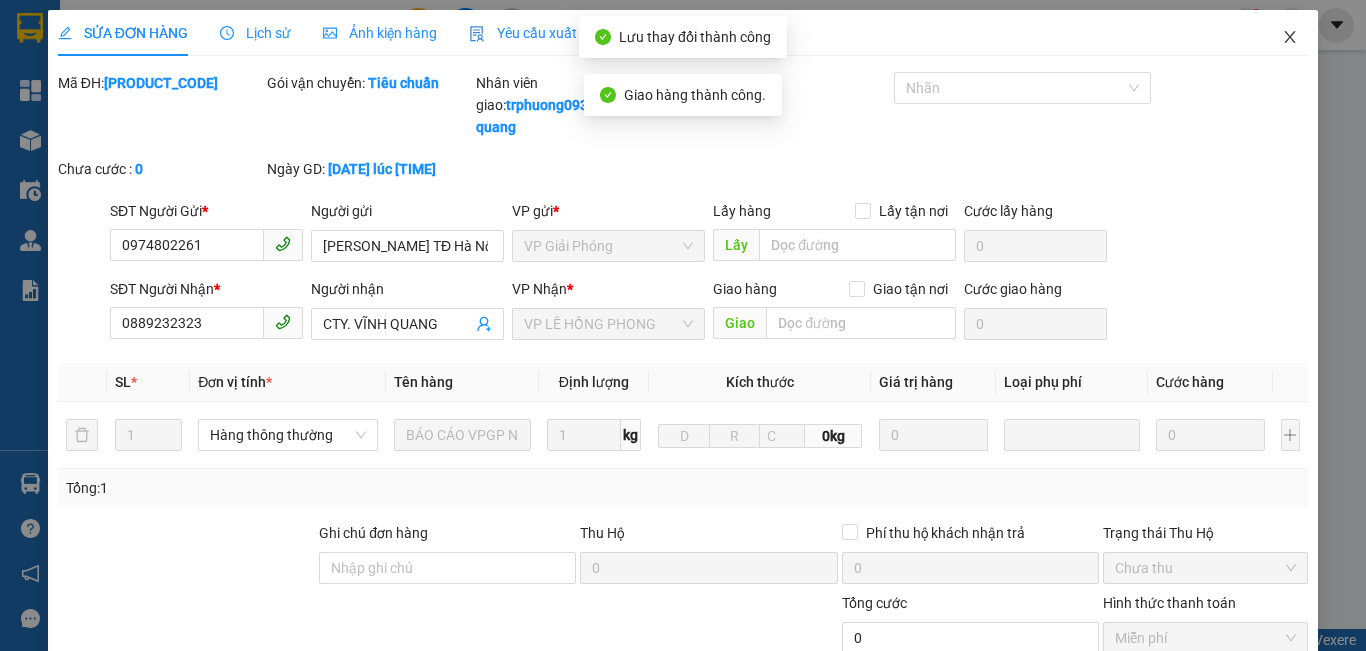 click 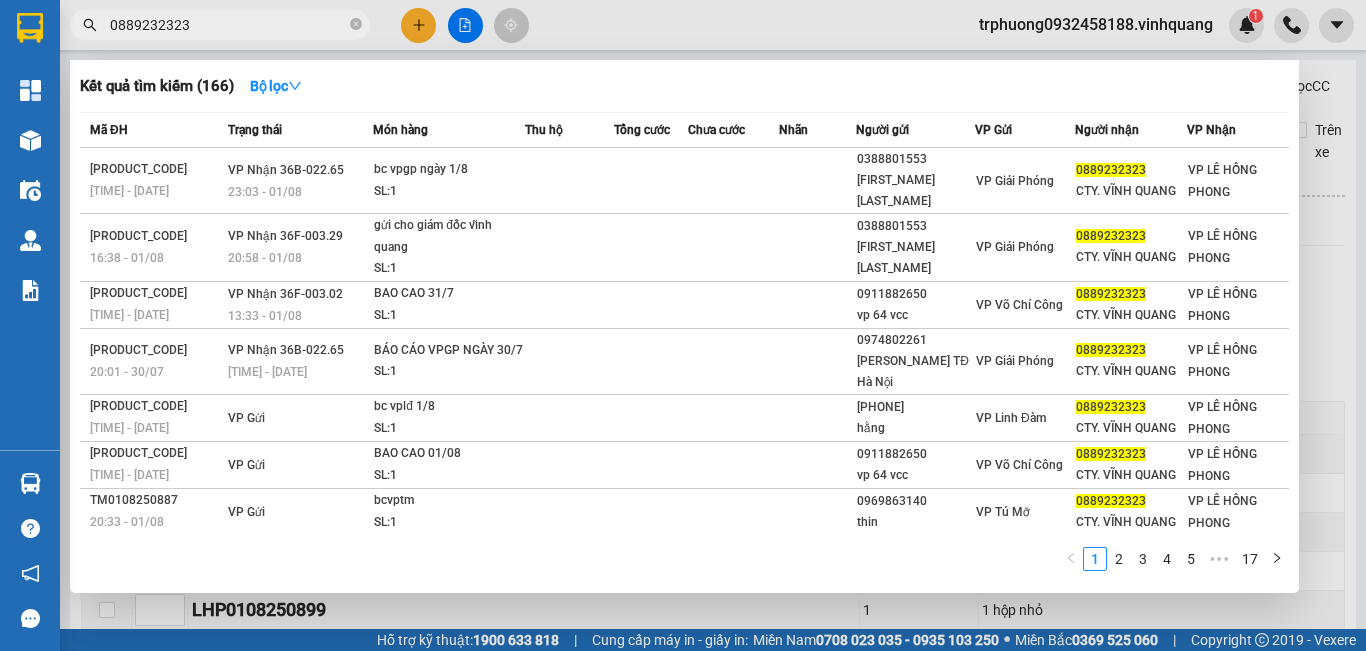 click on "0889232323" at bounding box center [228, 25] 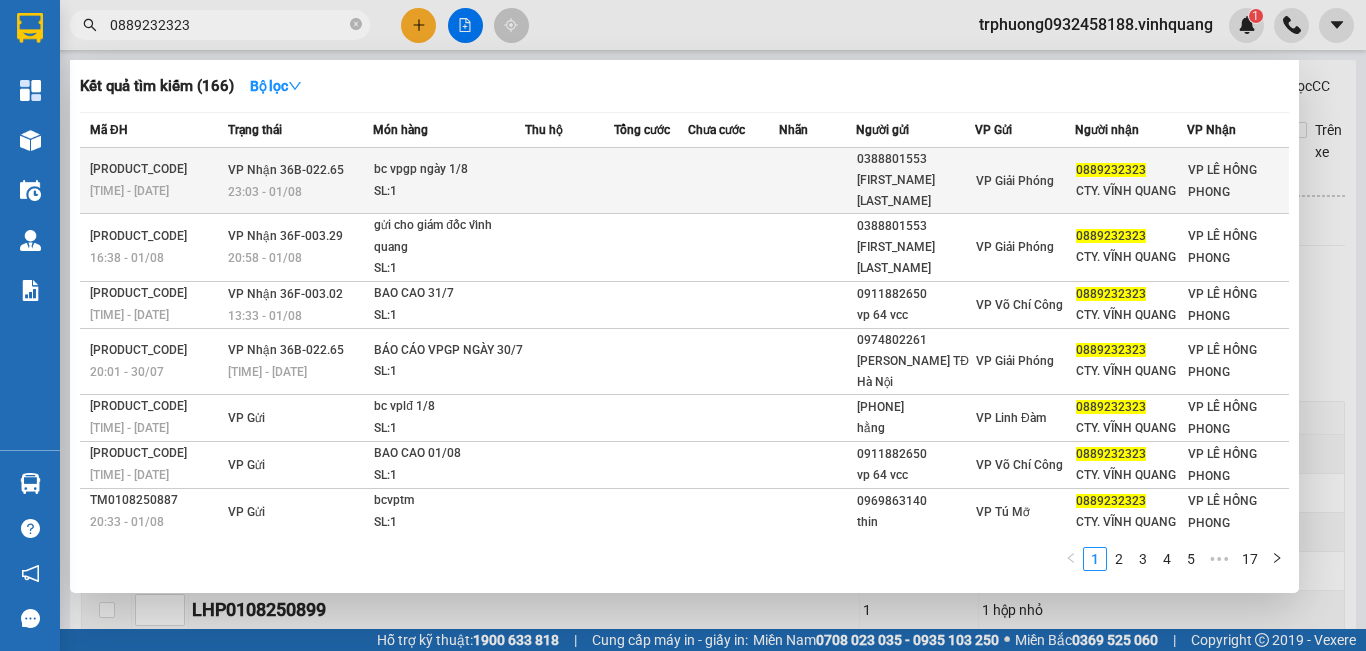 click on "SL:  1" at bounding box center (449, 192) 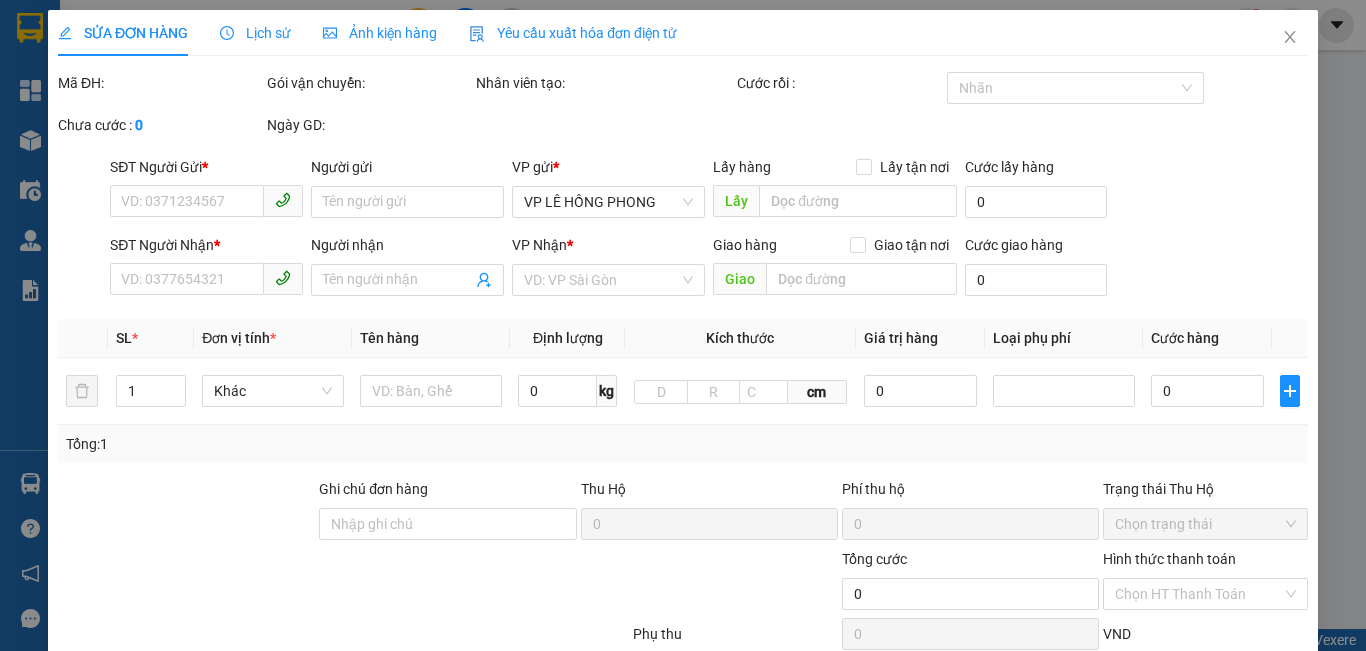 type on "0388801553" 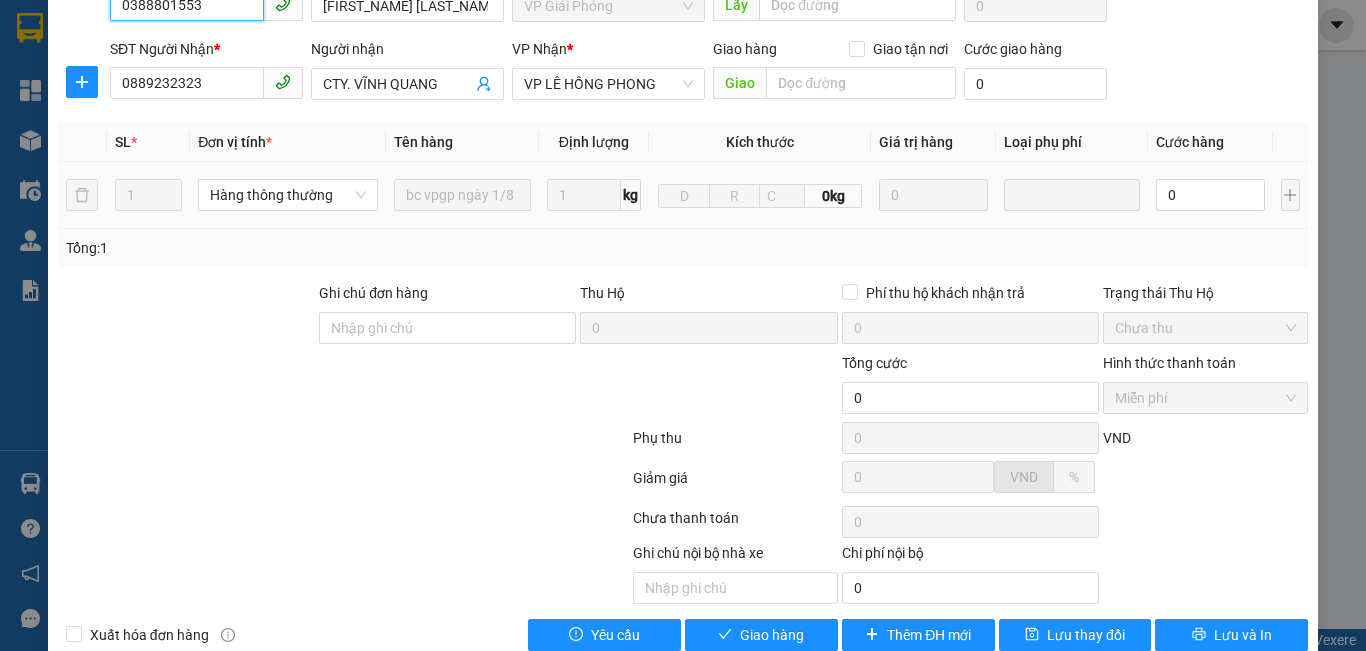 scroll, scrollTop: 257, scrollLeft: 0, axis: vertical 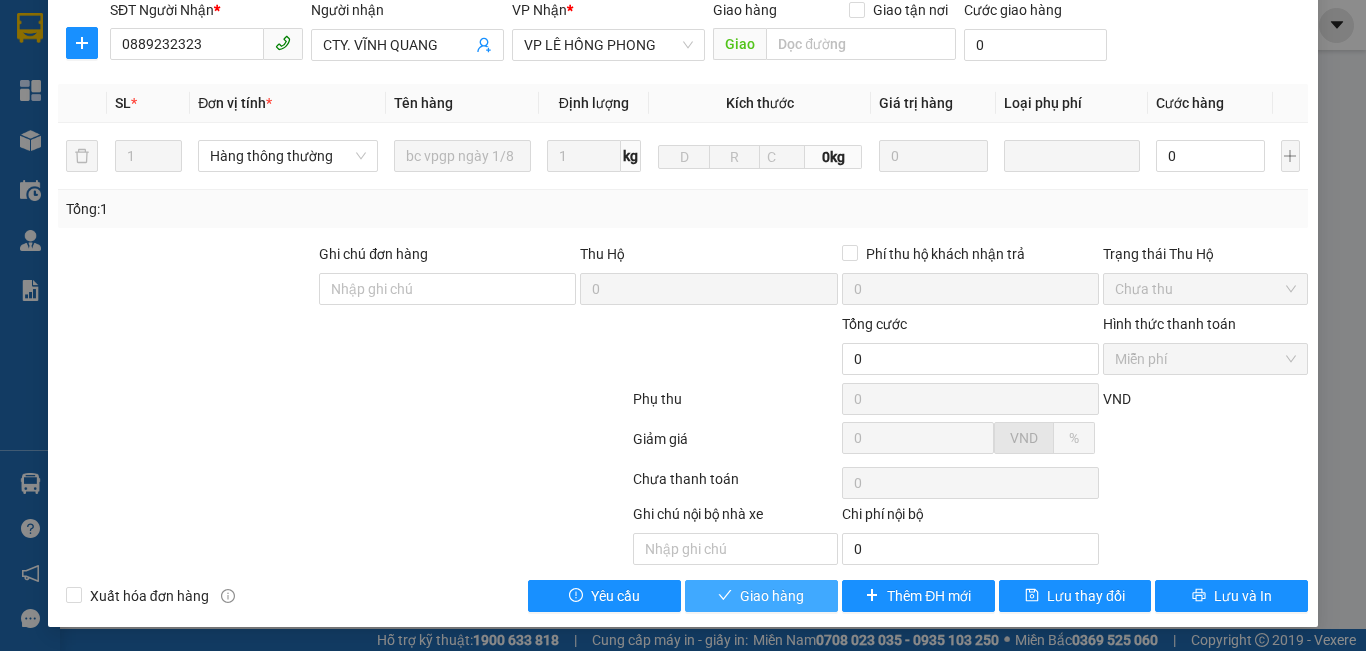 click on "Giao hàng" at bounding box center [772, 596] 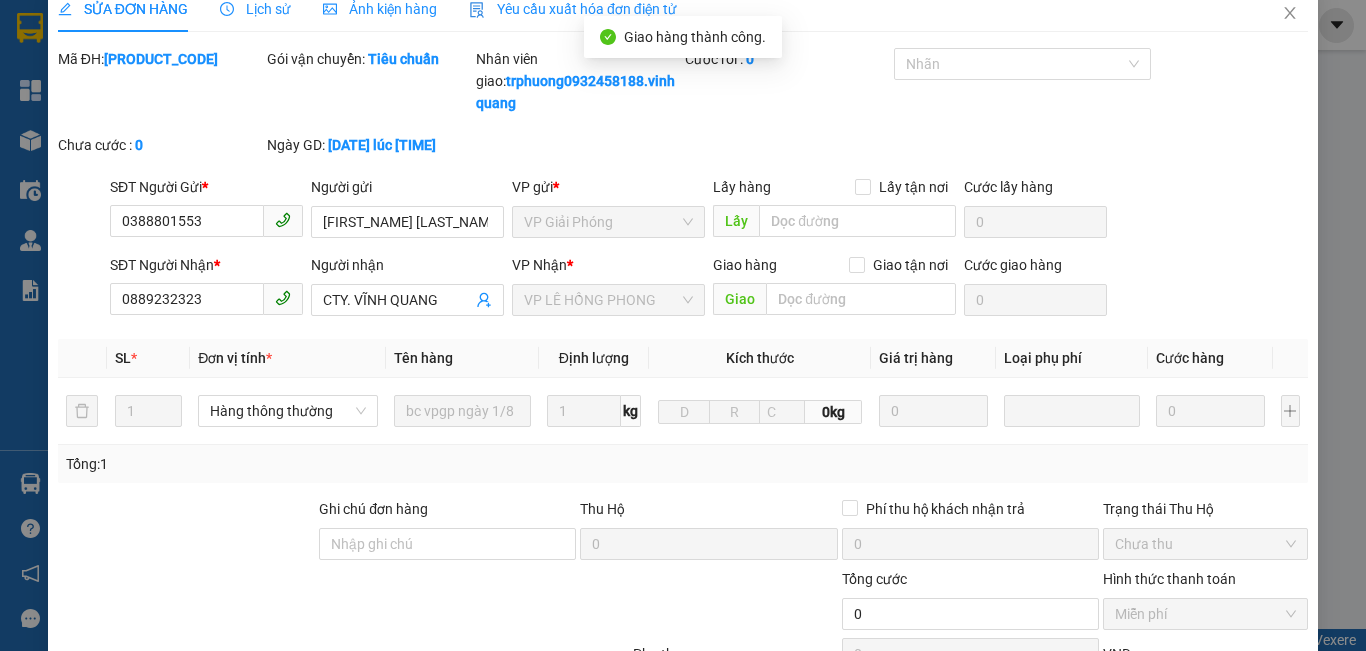 scroll, scrollTop: 0, scrollLeft: 0, axis: both 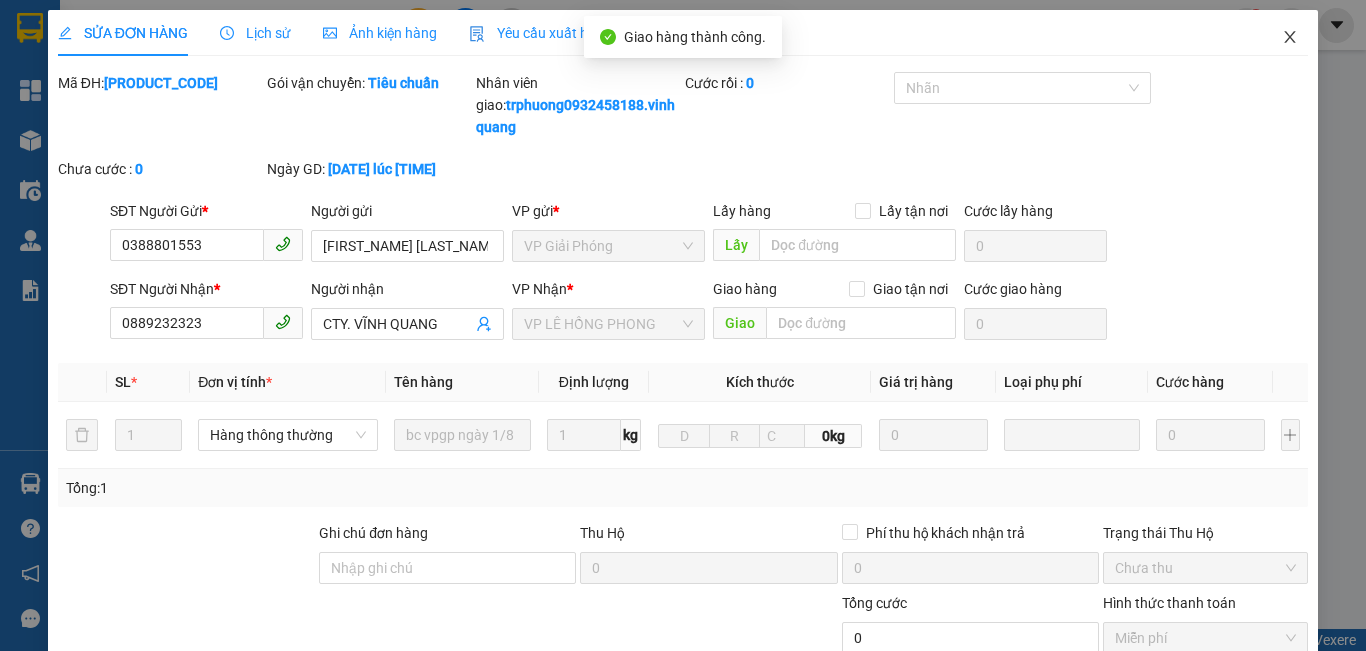 click 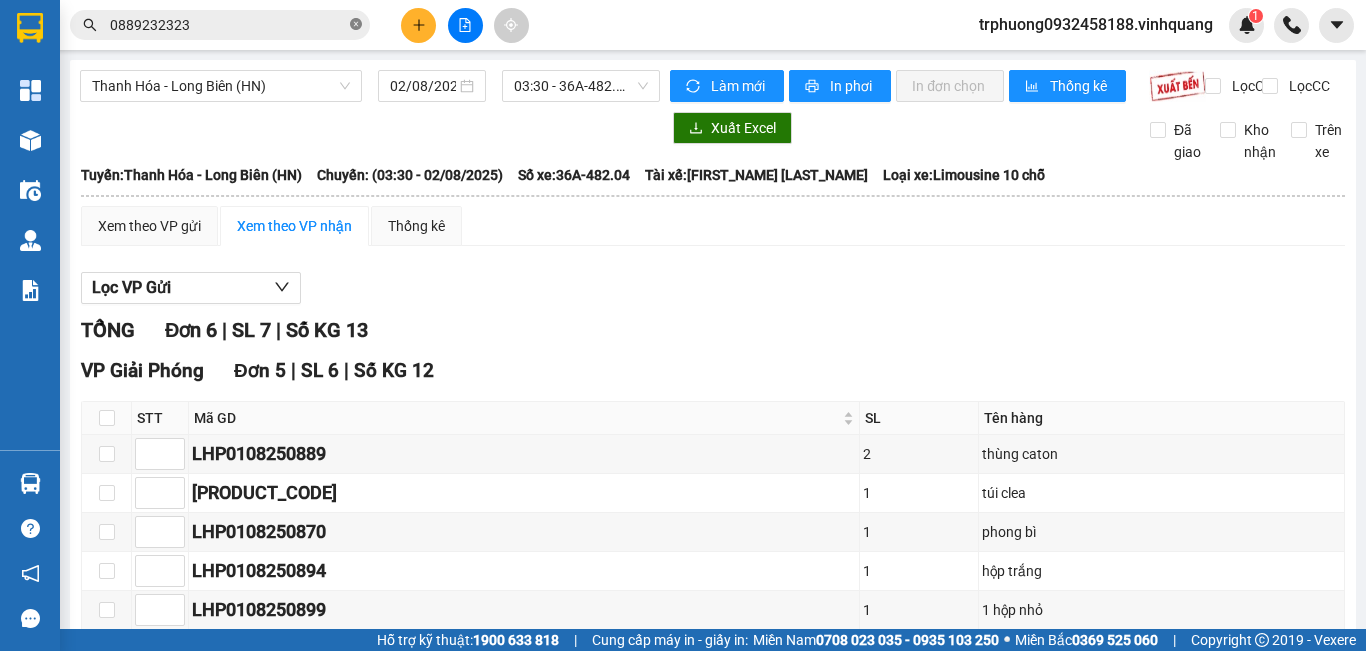 click 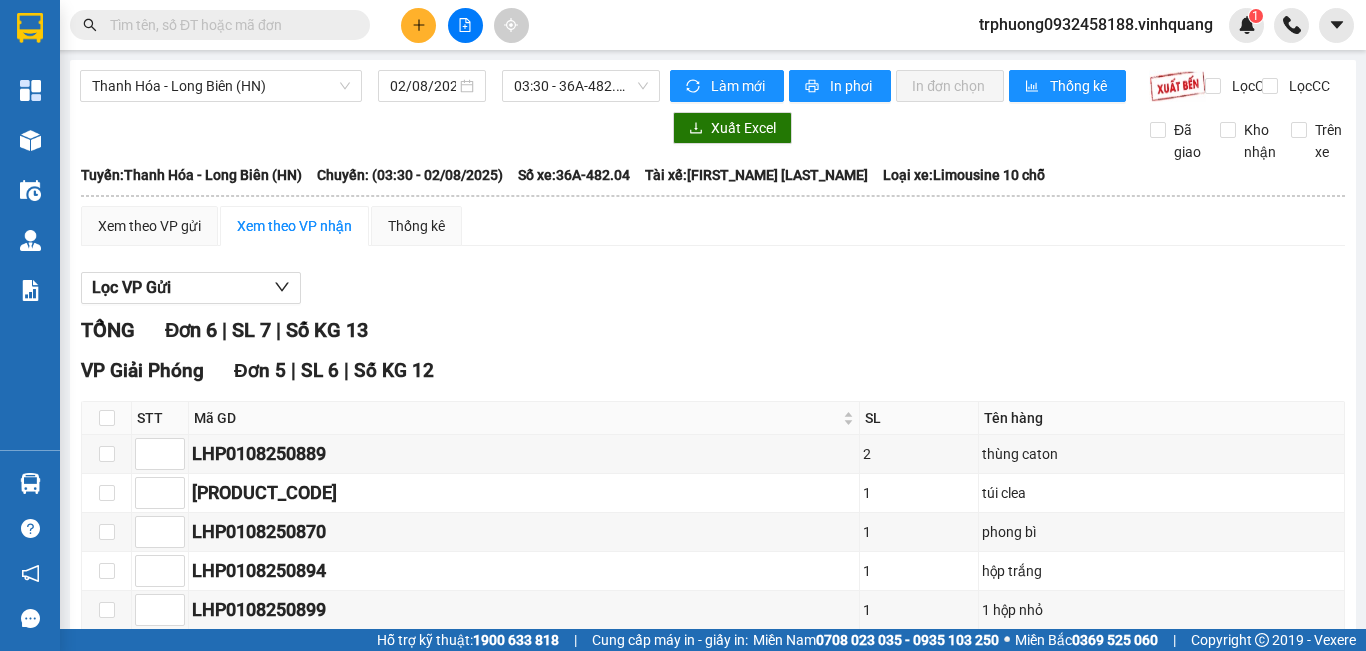 click at bounding box center [228, 25] 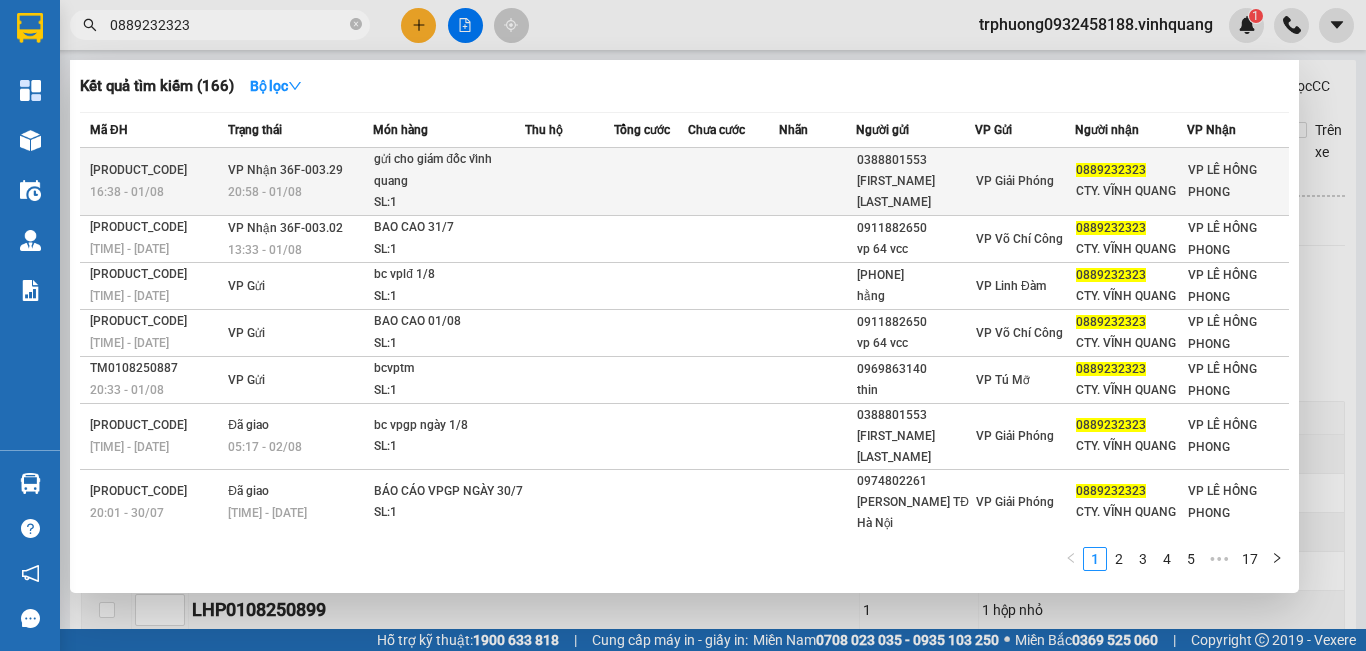 type on "0889232323" 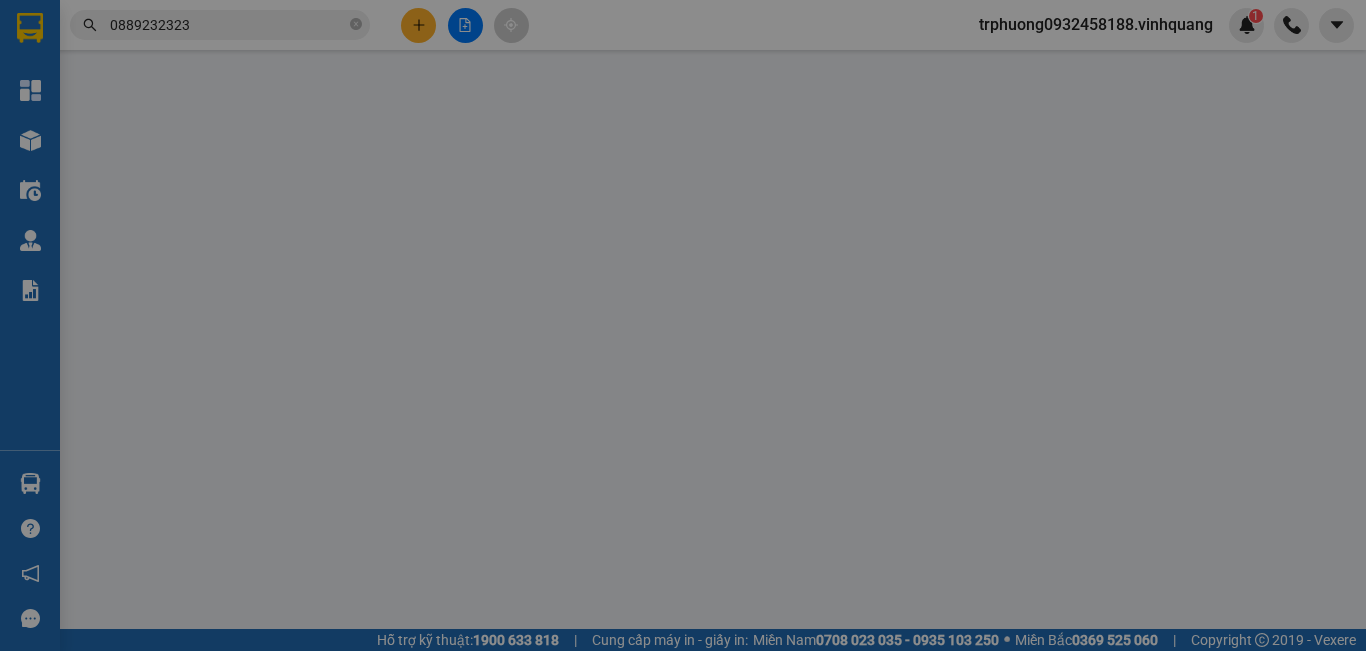 type on "0388801553" 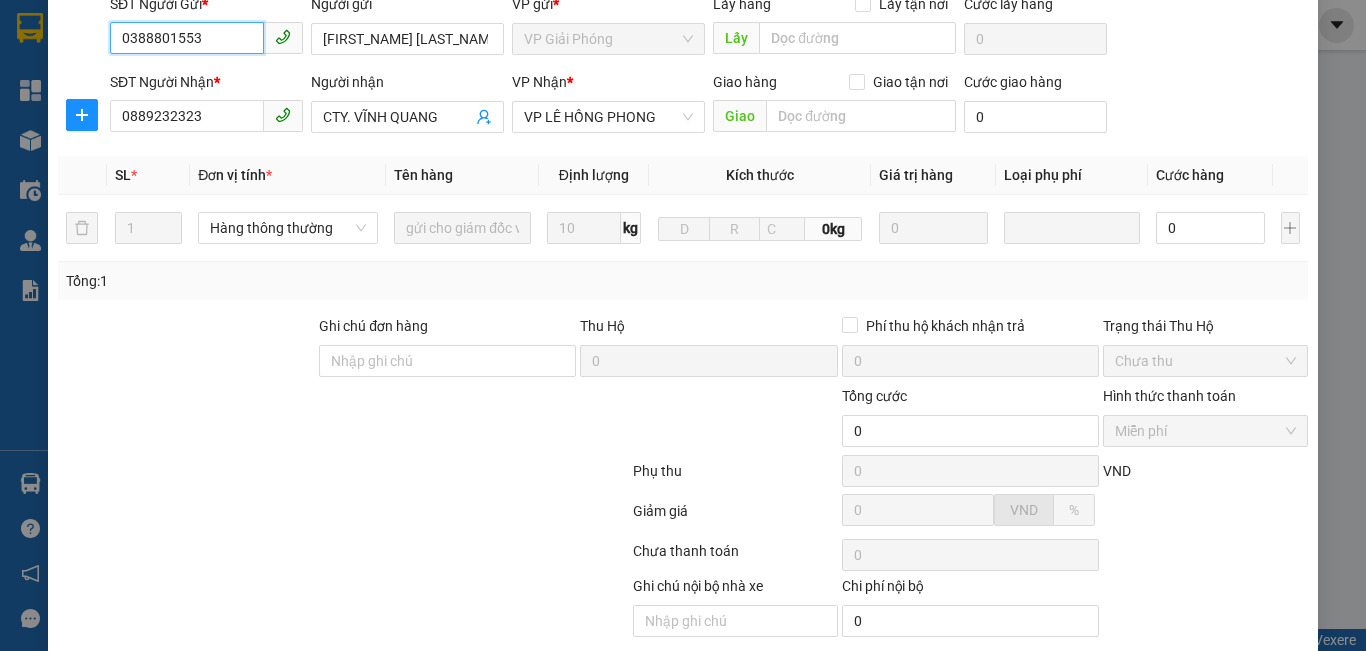 scroll, scrollTop: 257, scrollLeft: 0, axis: vertical 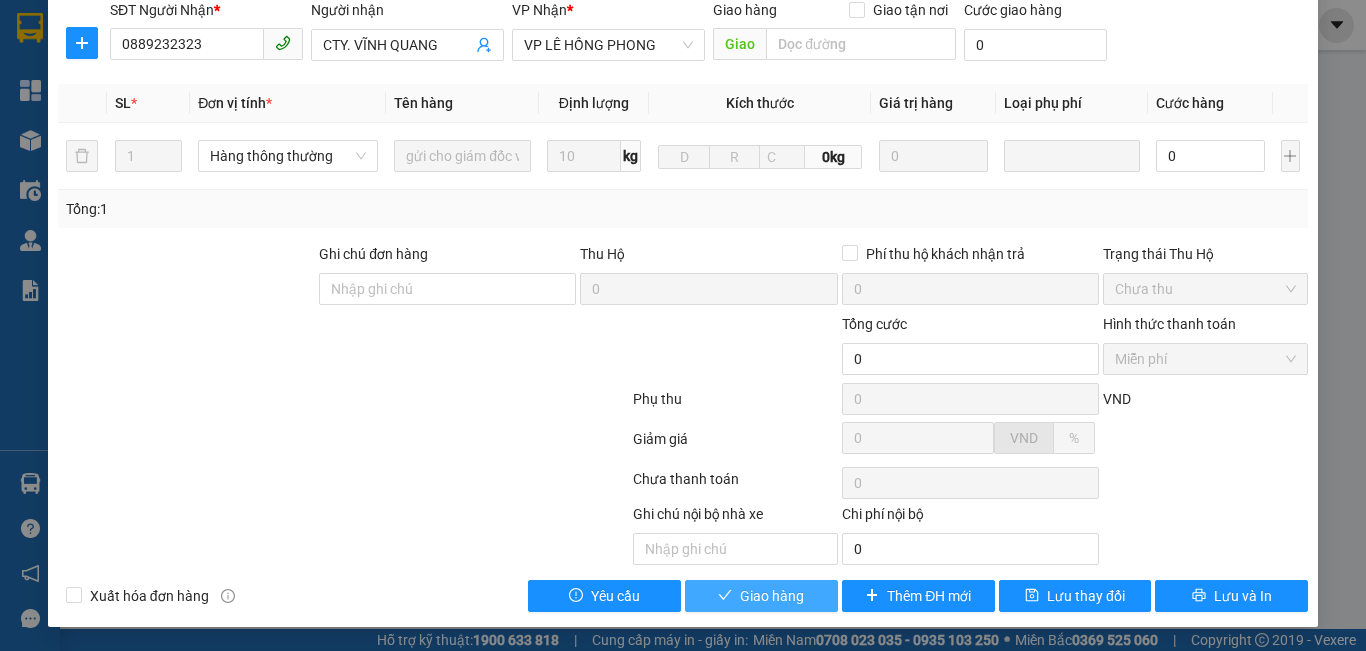 click on "Giao hàng" at bounding box center [772, 596] 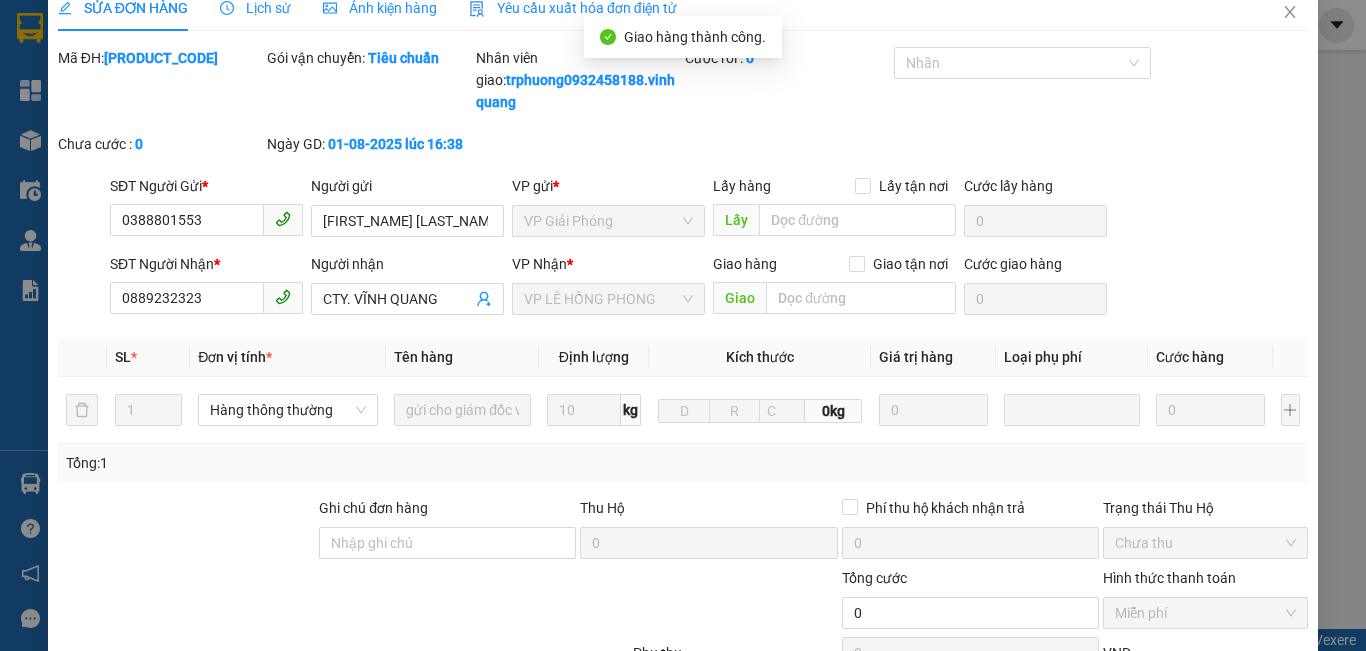 scroll, scrollTop: 0, scrollLeft: 0, axis: both 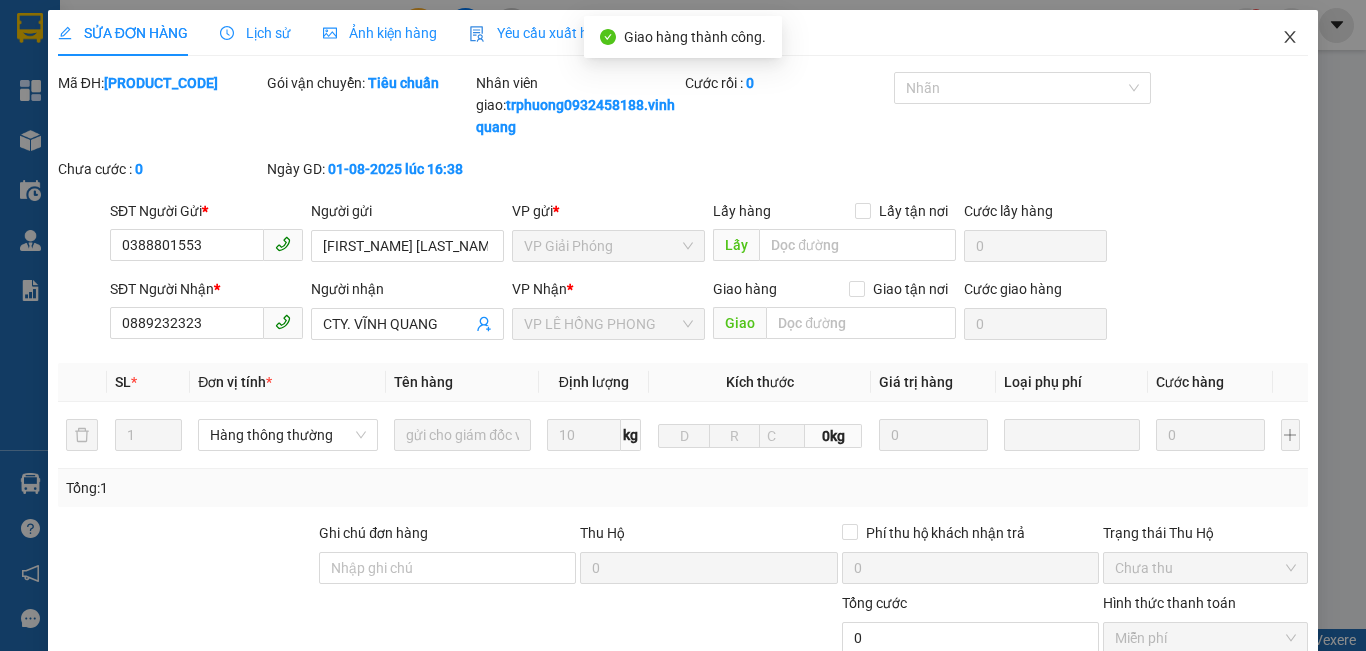 click 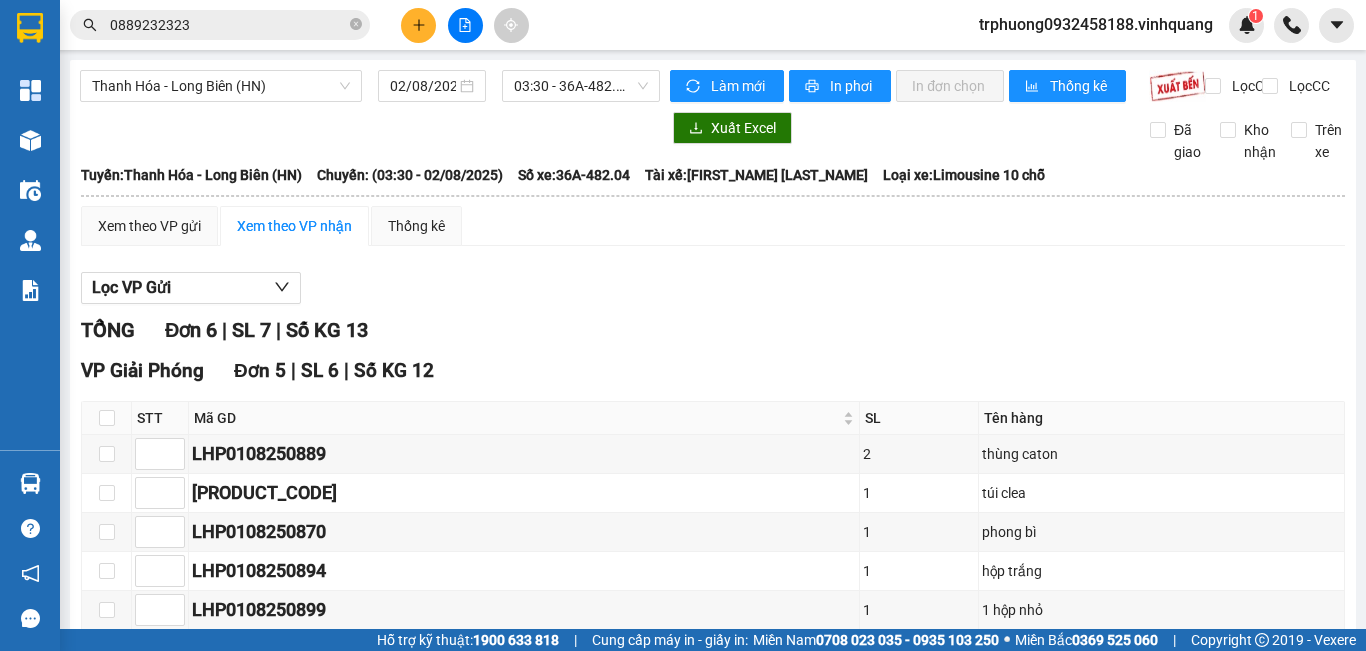 click on "0889232323" at bounding box center (220, 25) 